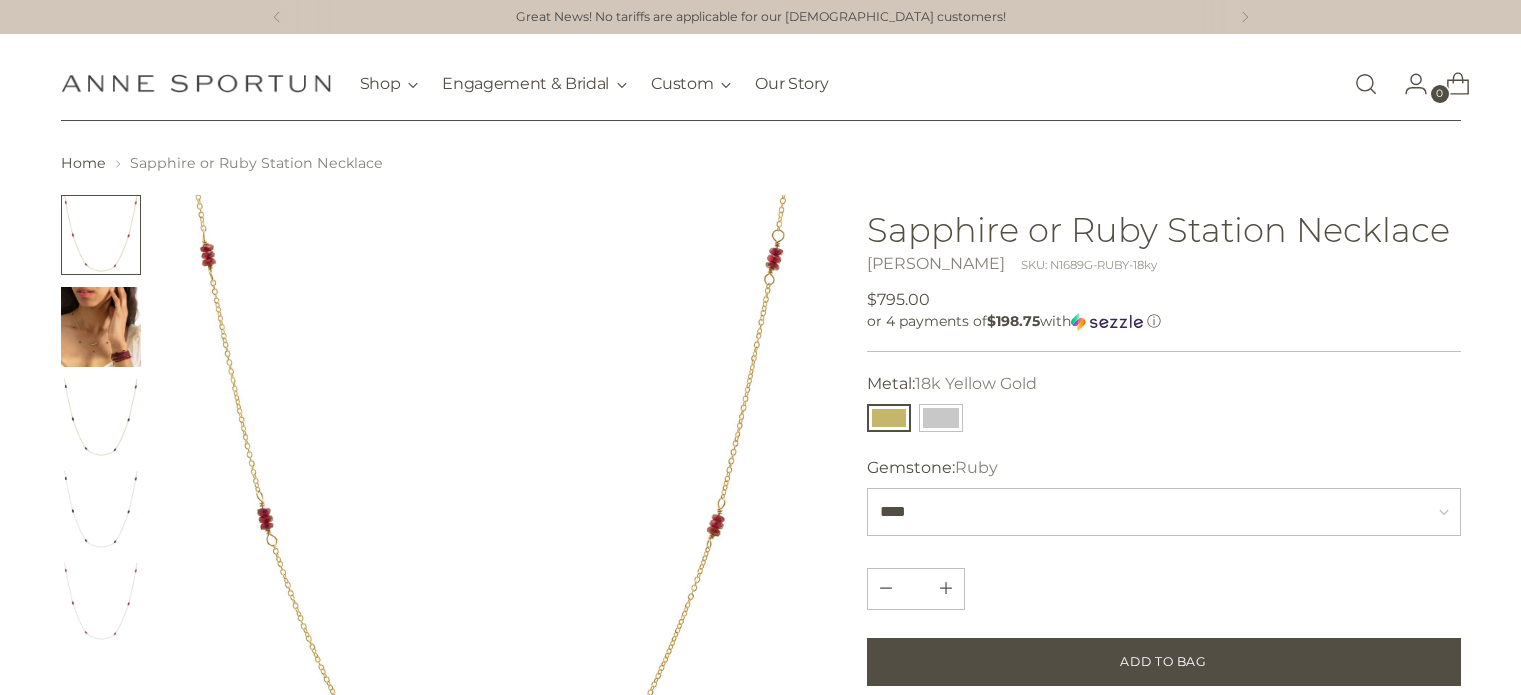 scroll, scrollTop: 0, scrollLeft: 0, axis: both 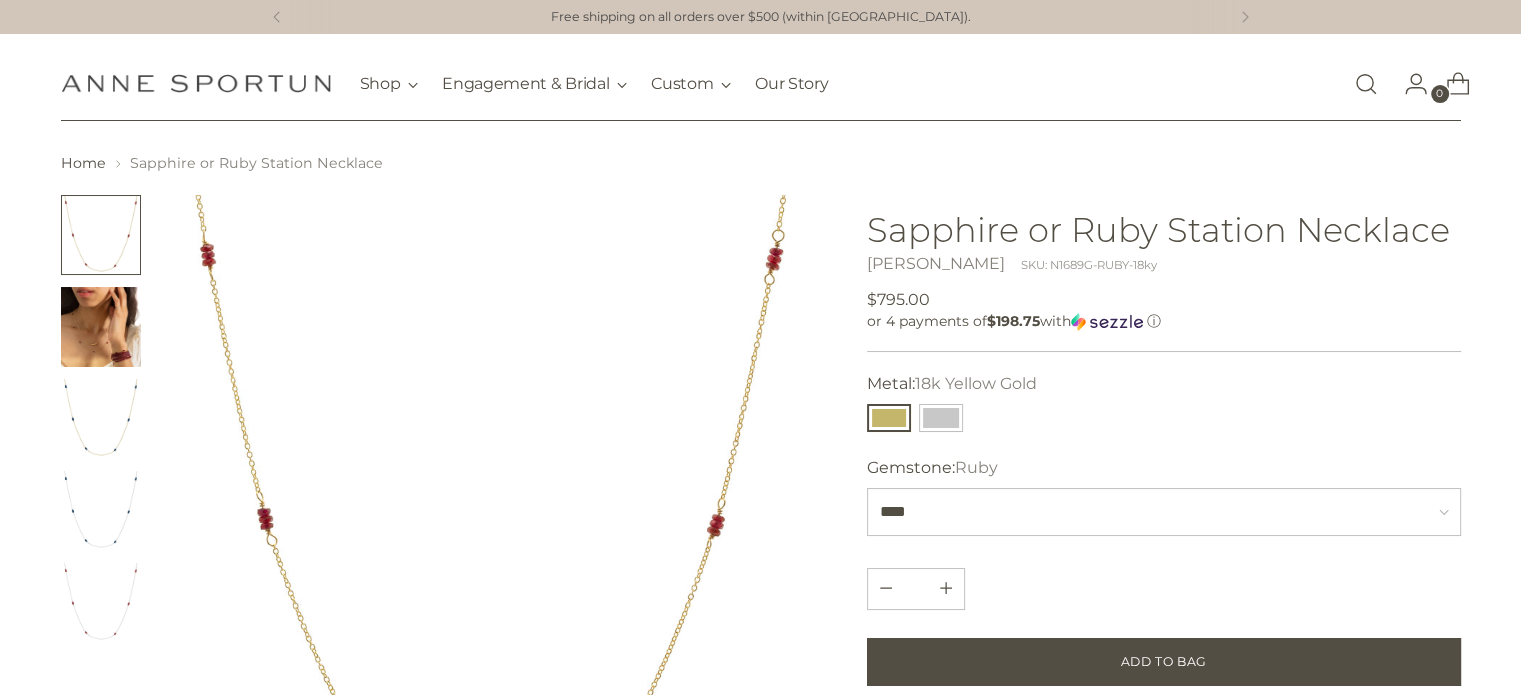 click at bounding box center [493, 519] 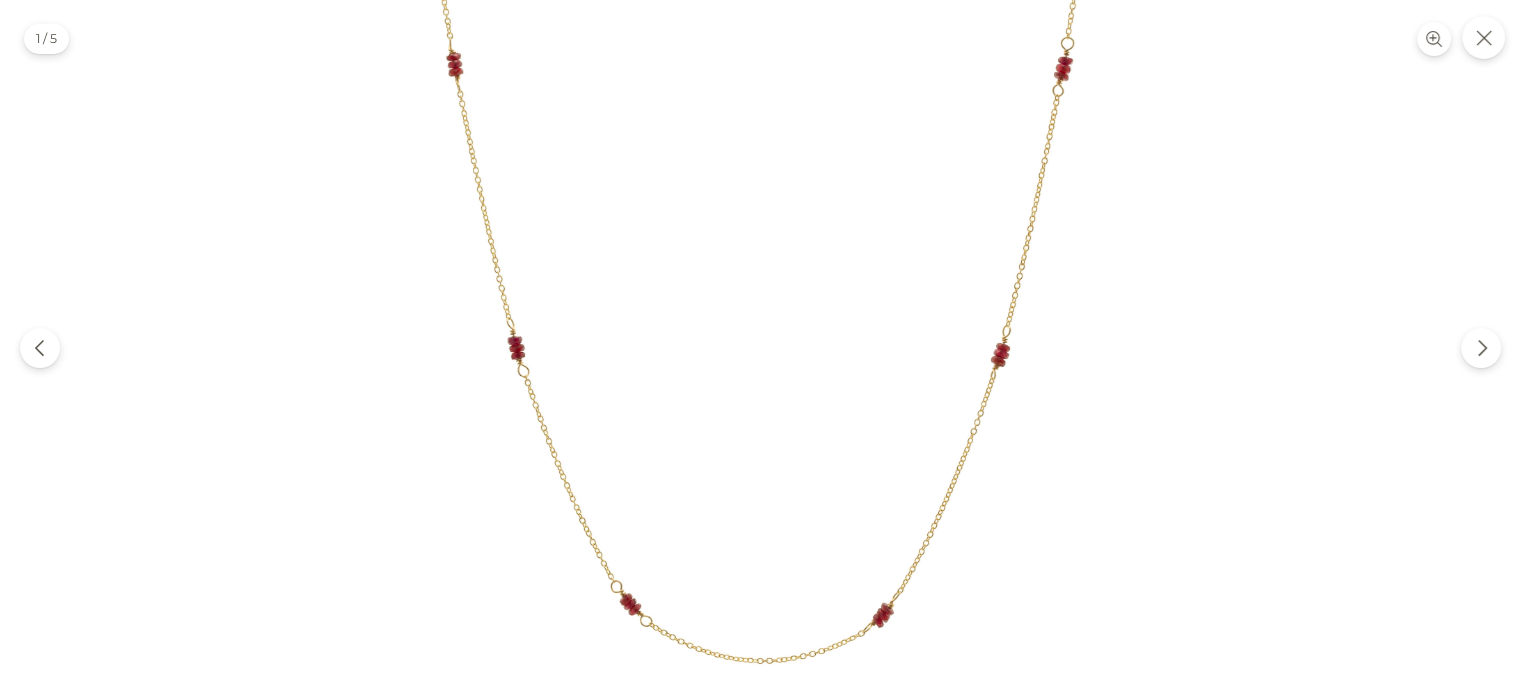 click at bounding box center (760, 347) 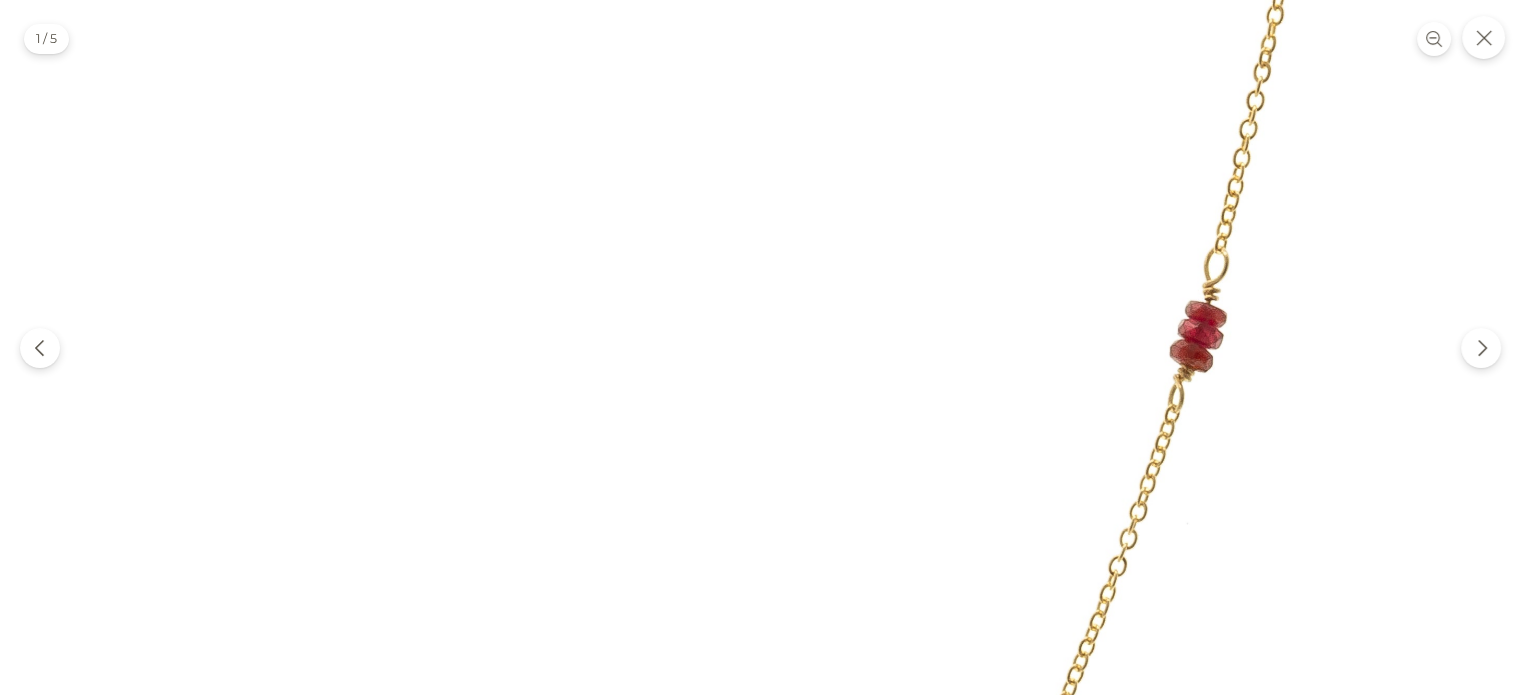 click at bounding box center (478, 314) 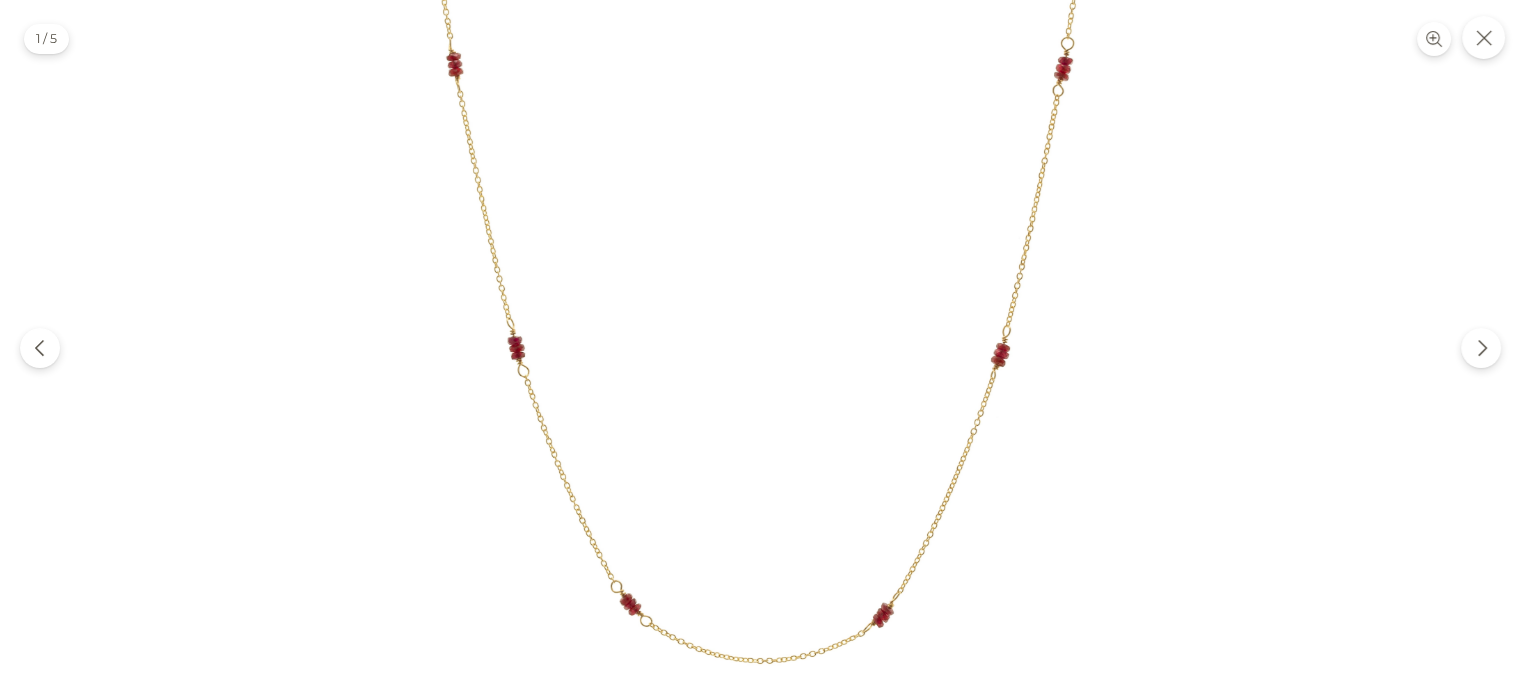 click at bounding box center [760, 347] 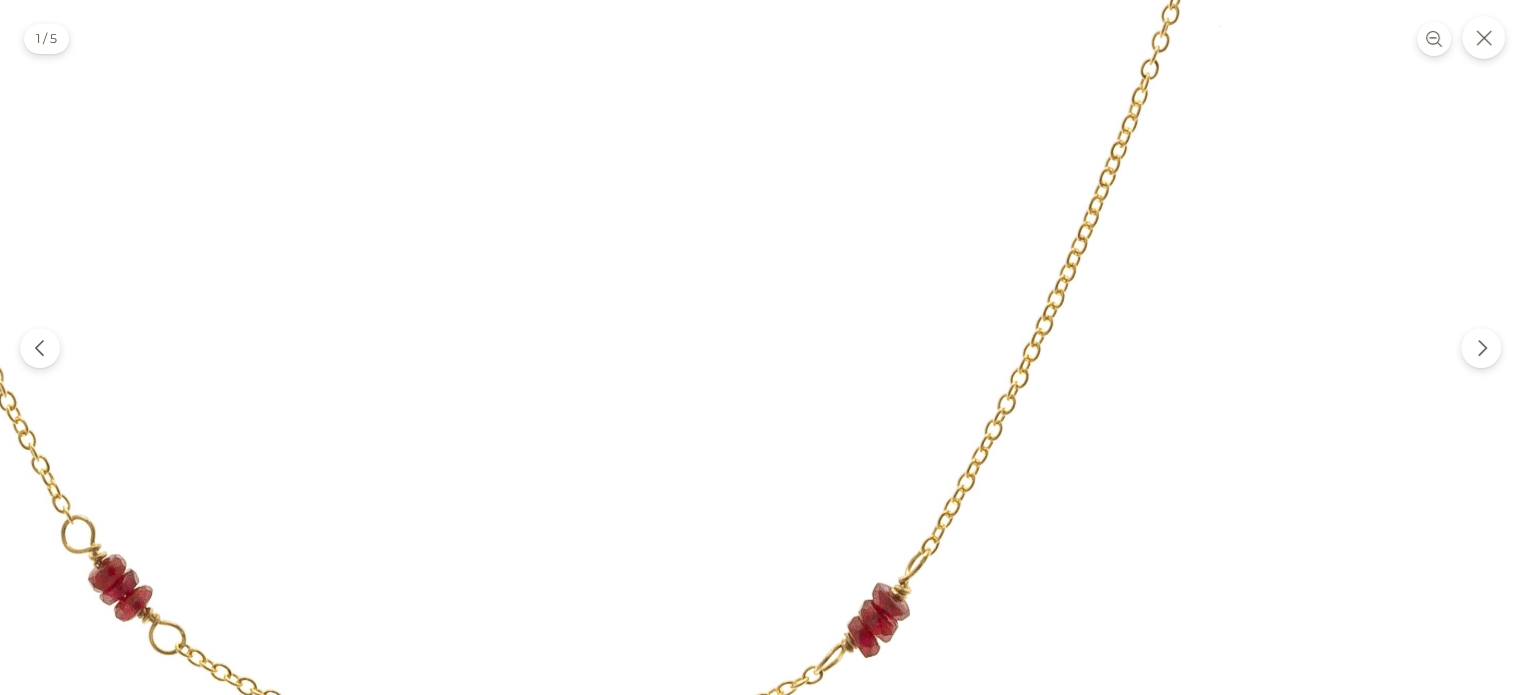 click at bounding box center [510, -183] 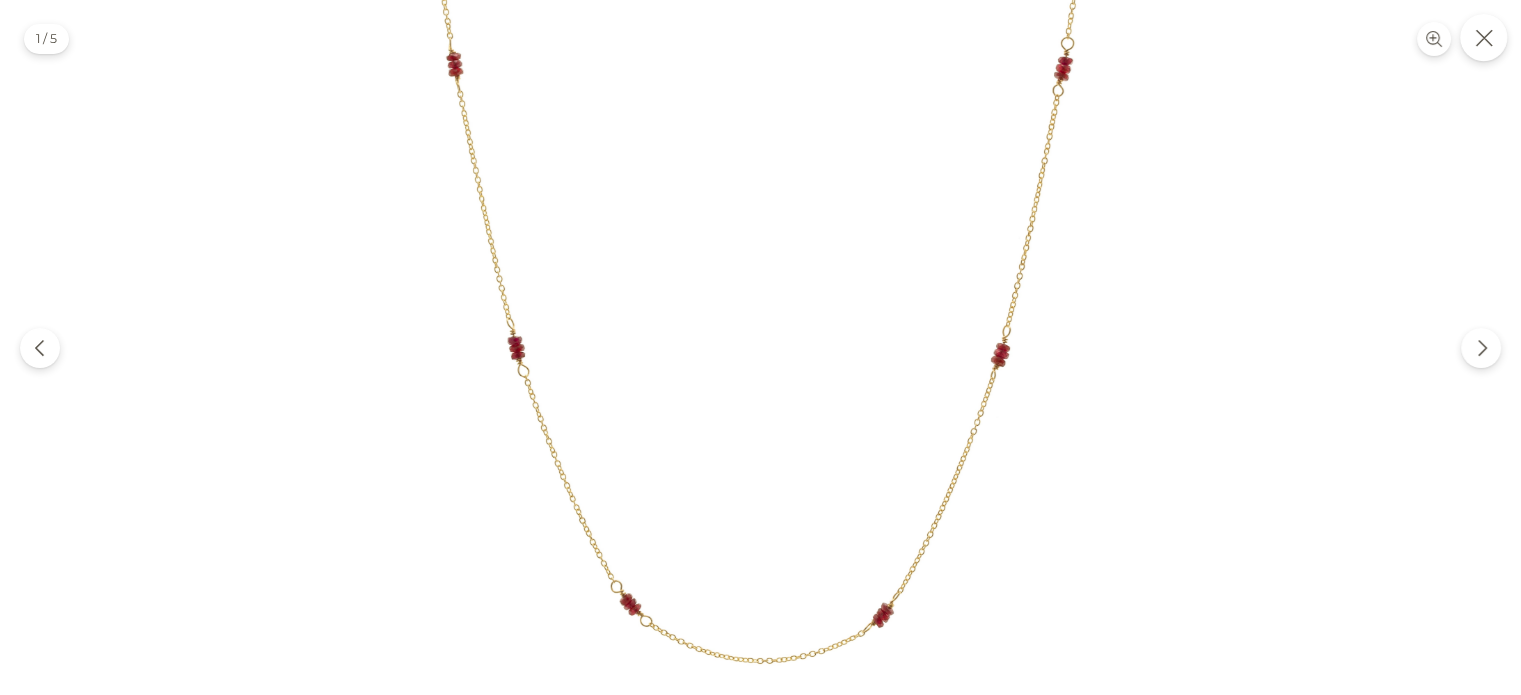 click 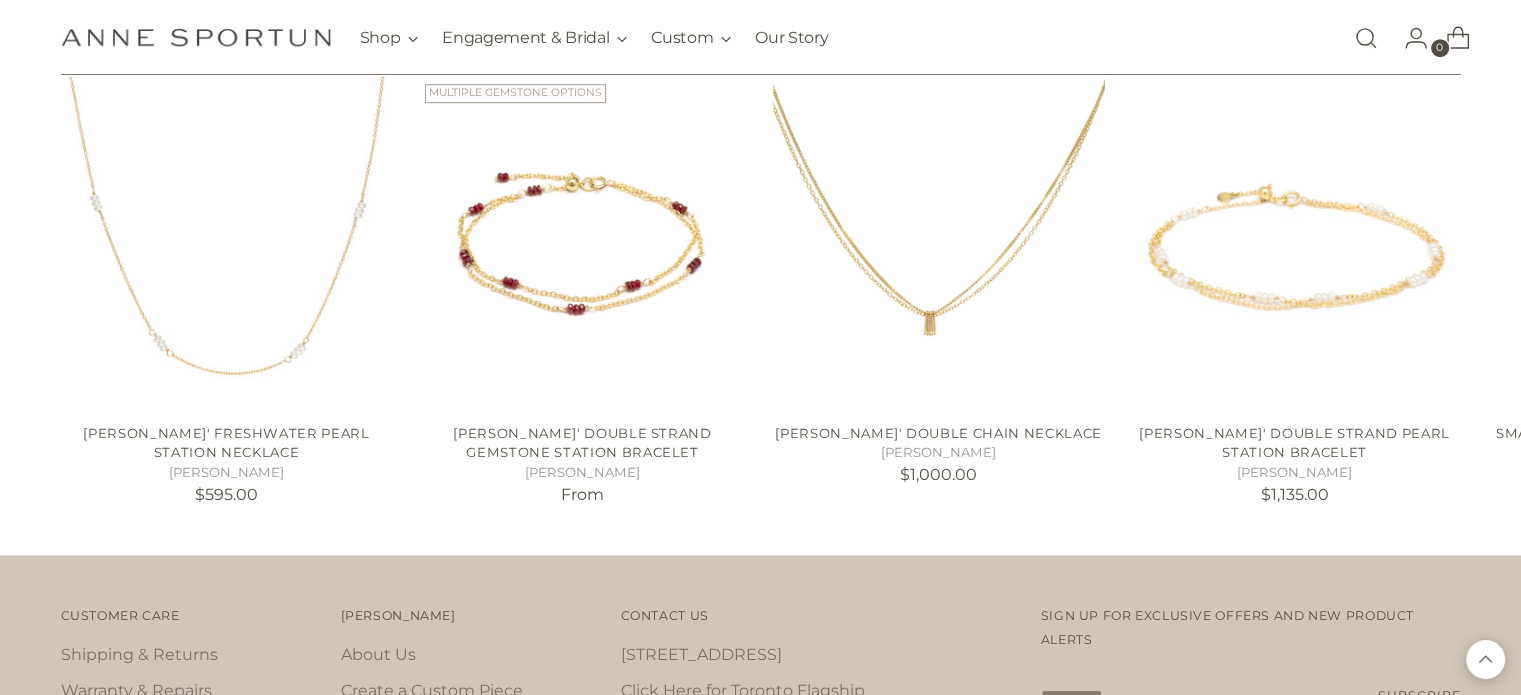 scroll, scrollTop: 1215, scrollLeft: 0, axis: vertical 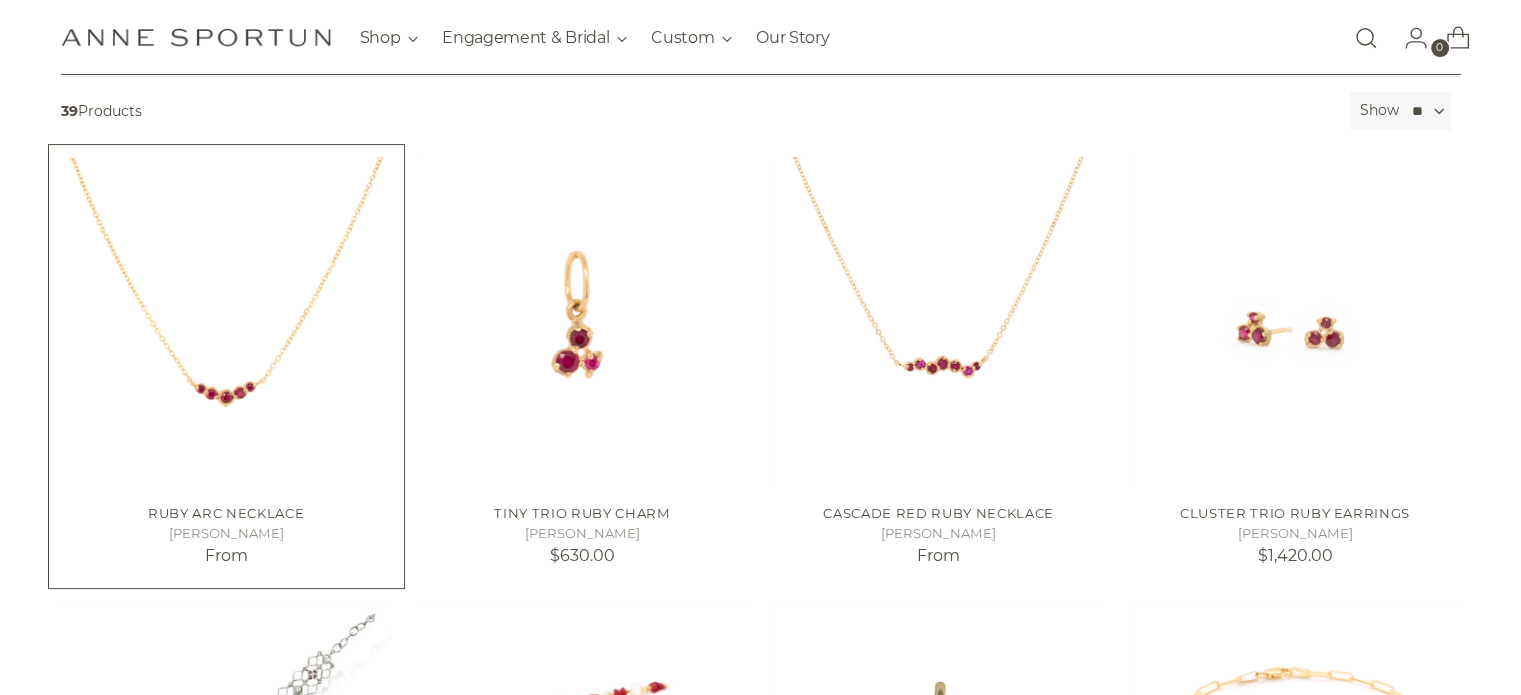 click on "Ruby Arc Necklace" at bounding box center [226, 514] 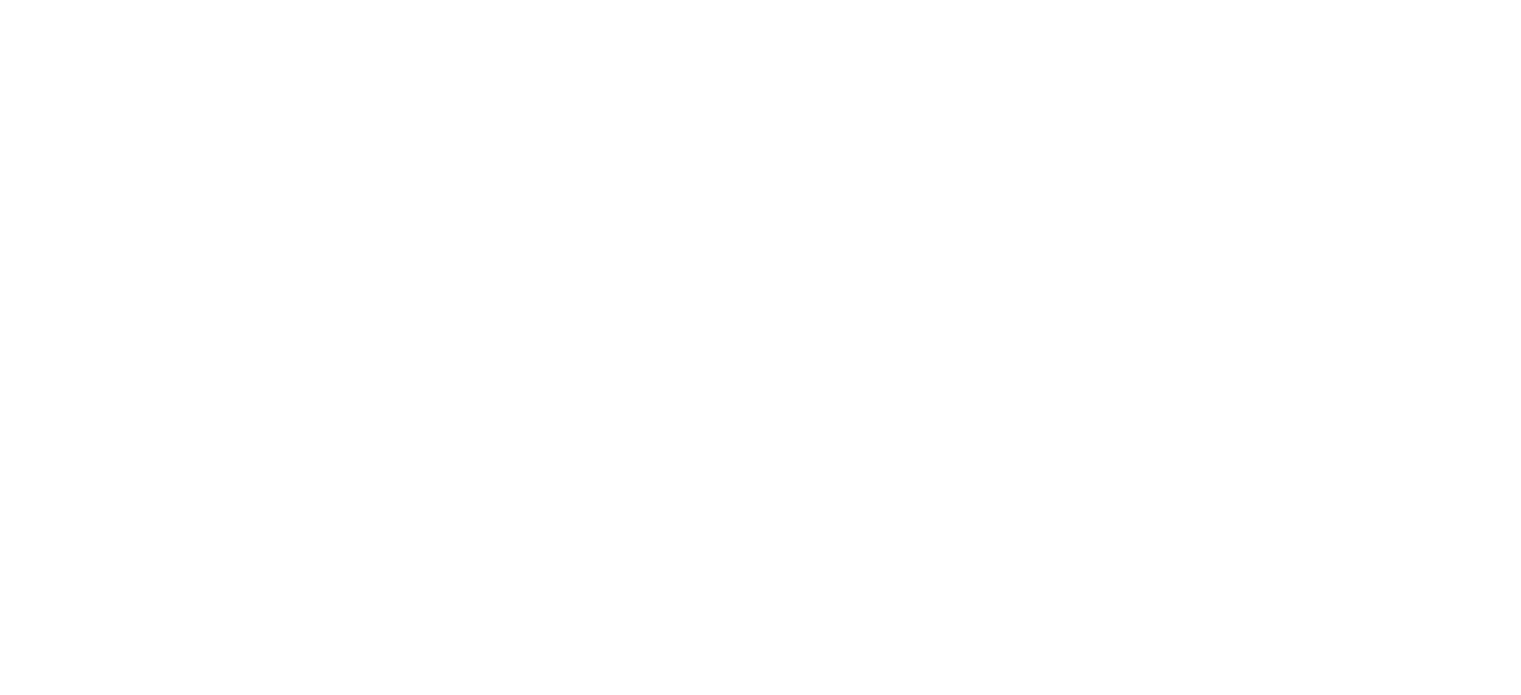 scroll, scrollTop: 0, scrollLeft: 0, axis: both 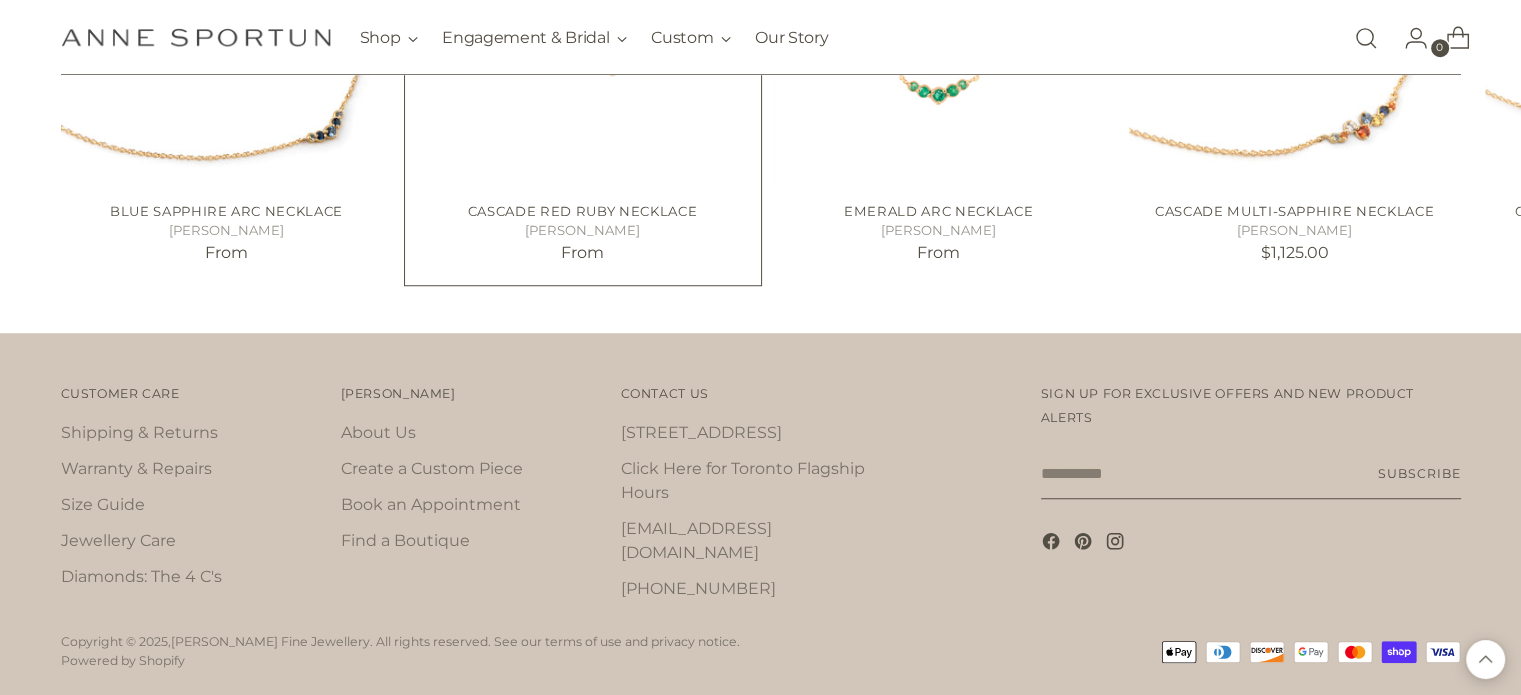 click at bounding box center (0, 0) 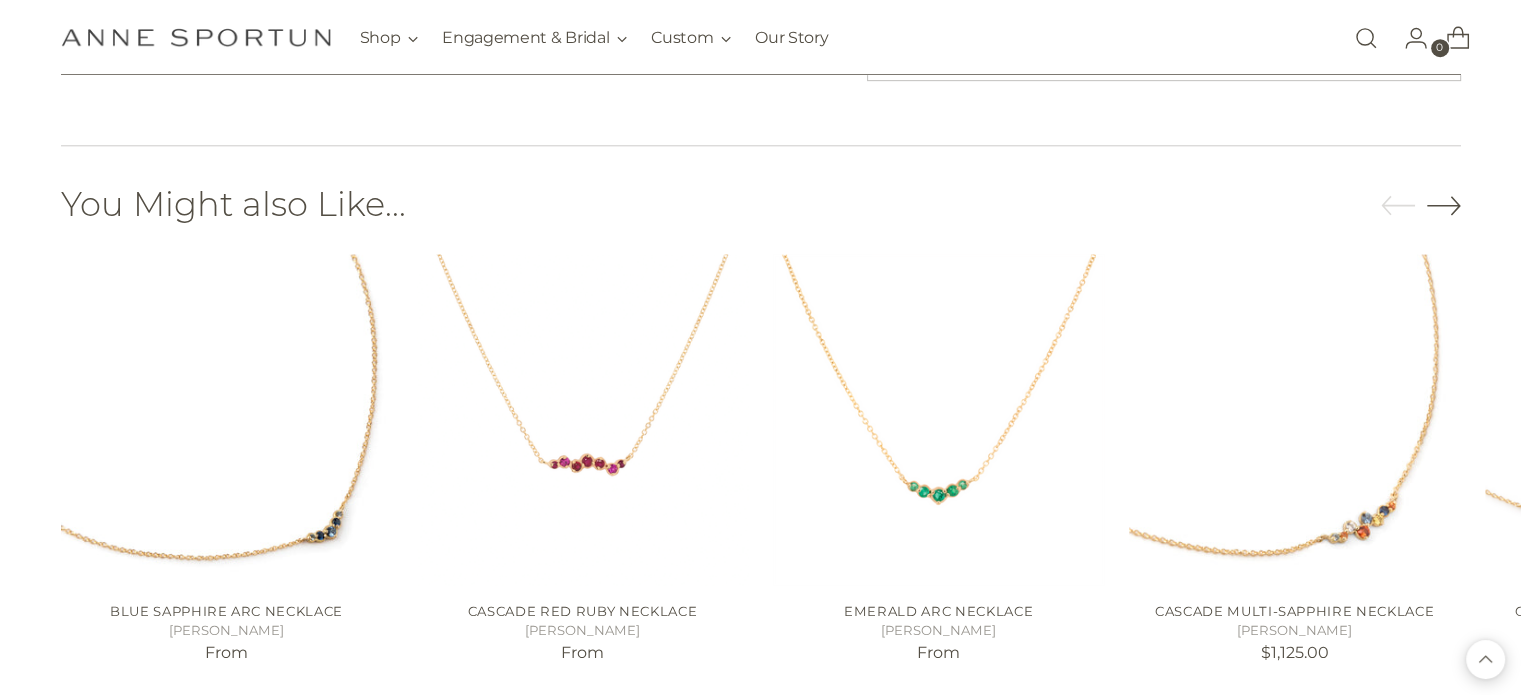 scroll, scrollTop: 977, scrollLeft: 0, axis: vertical 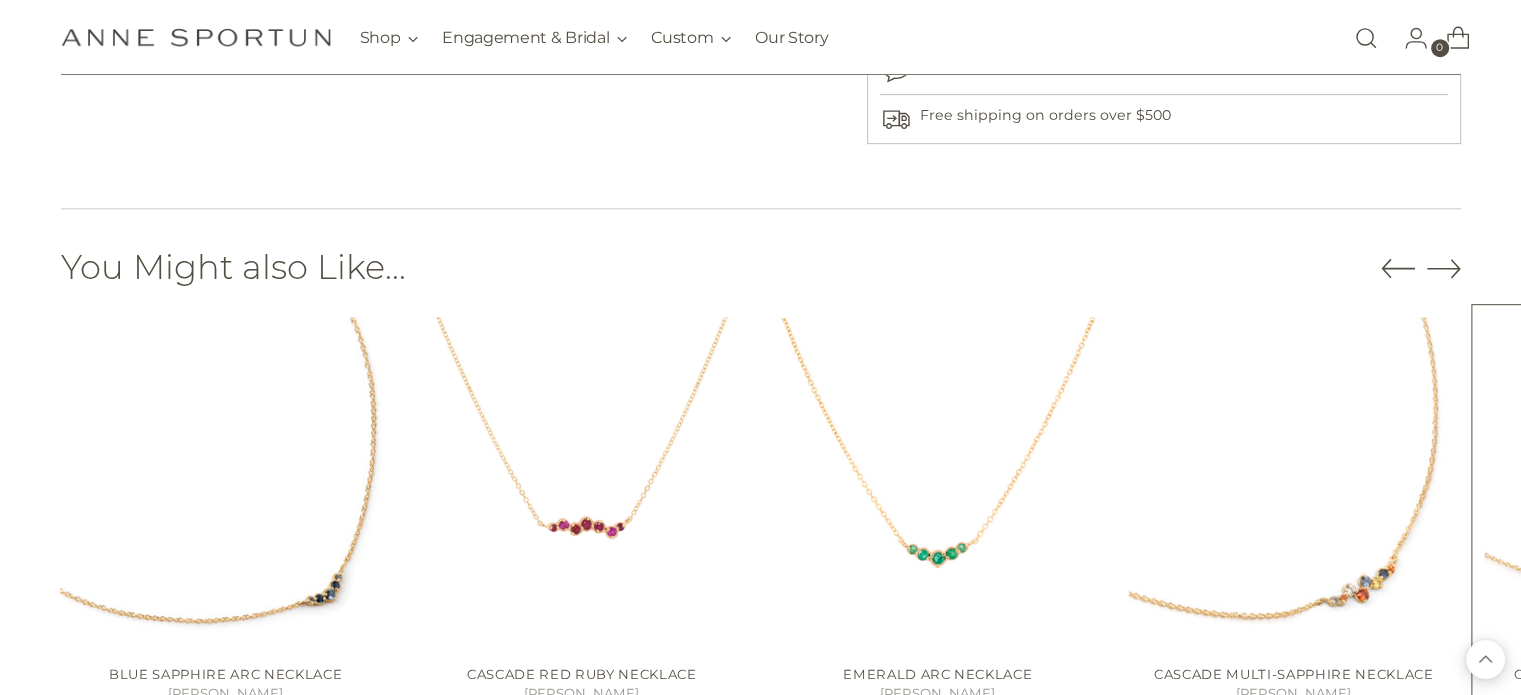 click on "You Might also Like...
Blue Sapphire Arc Necklace
Anne Sportun
From
Unit price
/ per
/" at bounding box center (760, 502) 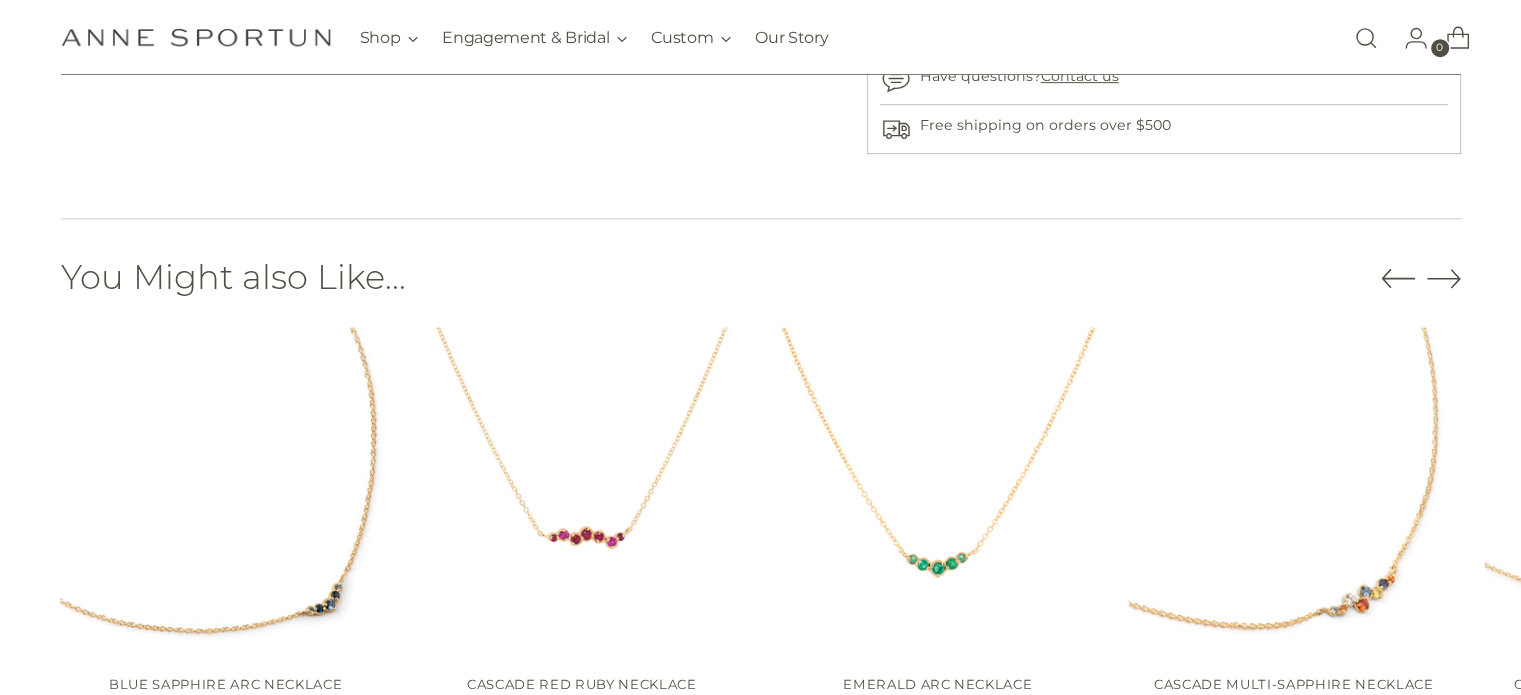 scroll, scrollTop: 944, scrollLeft: 0, axis: vertical 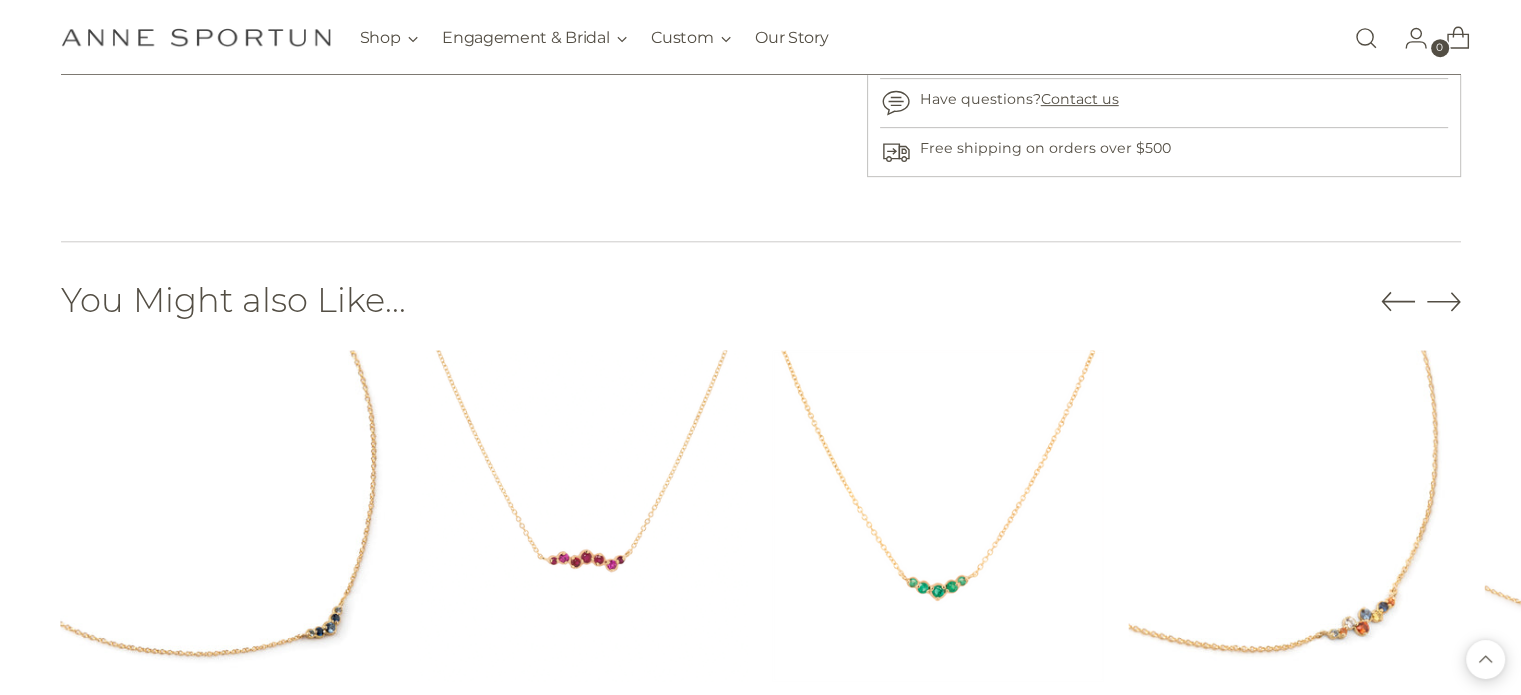 click 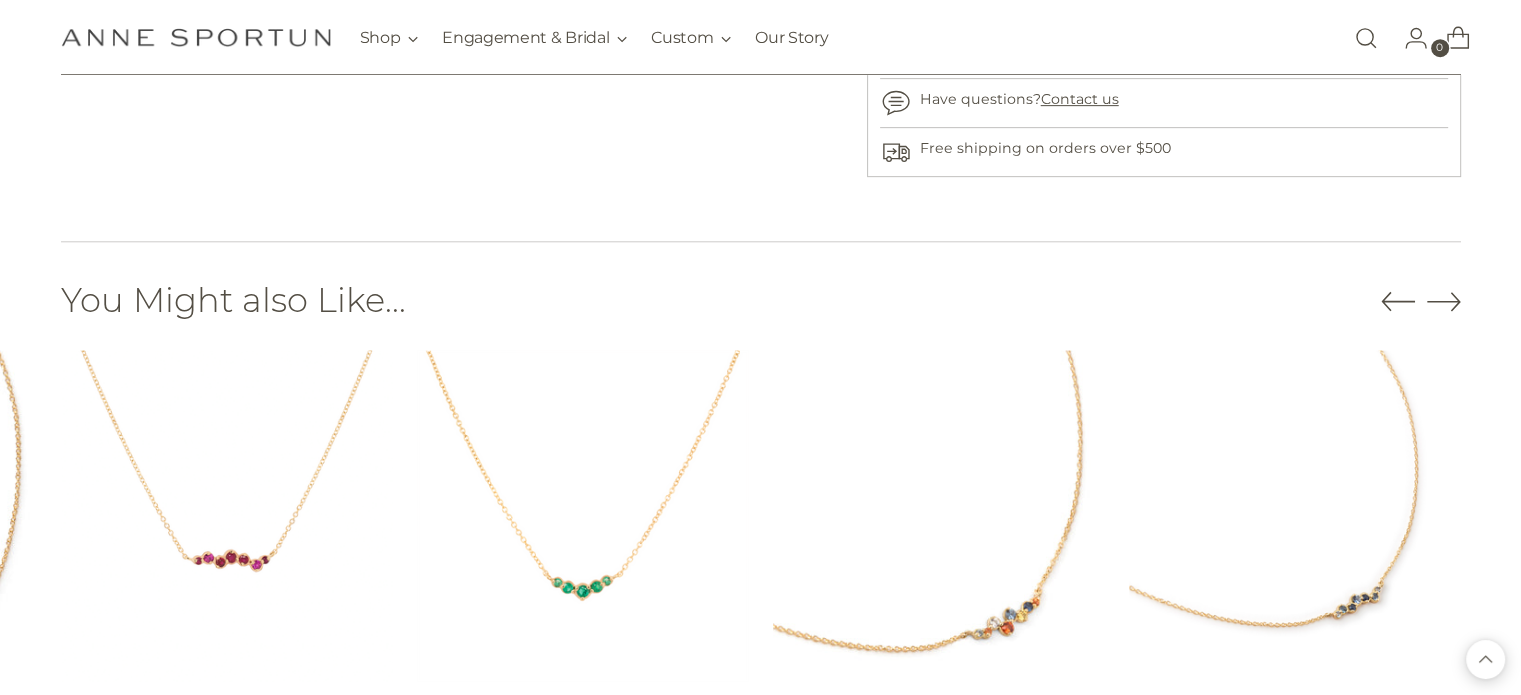 click 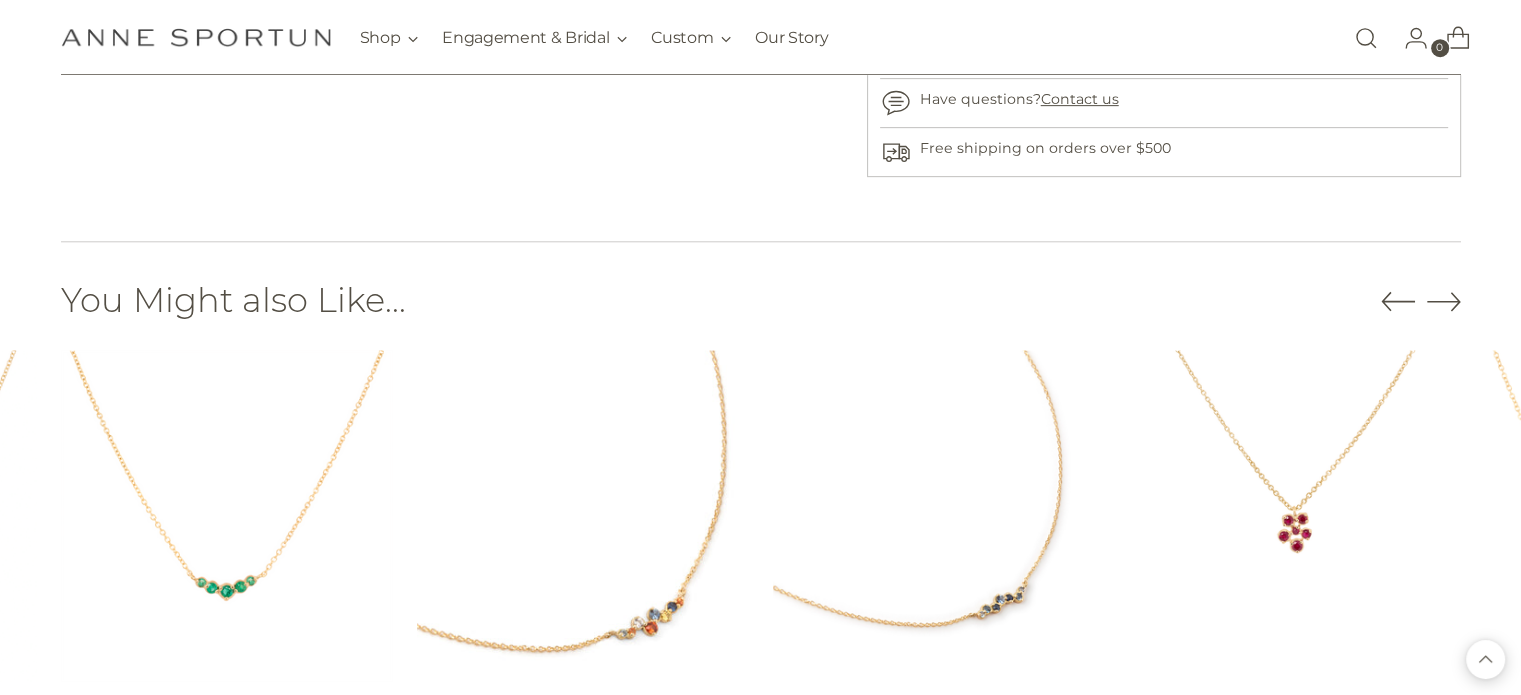 click 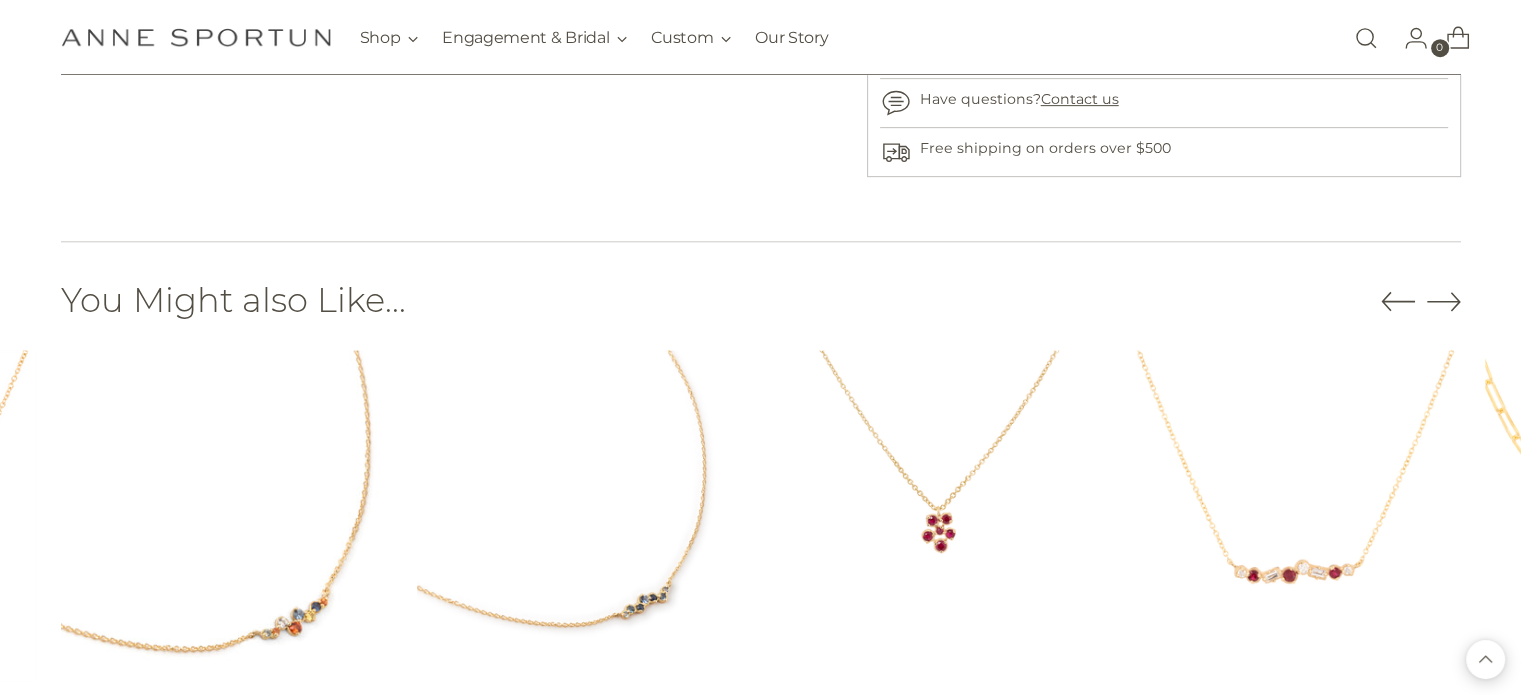 click 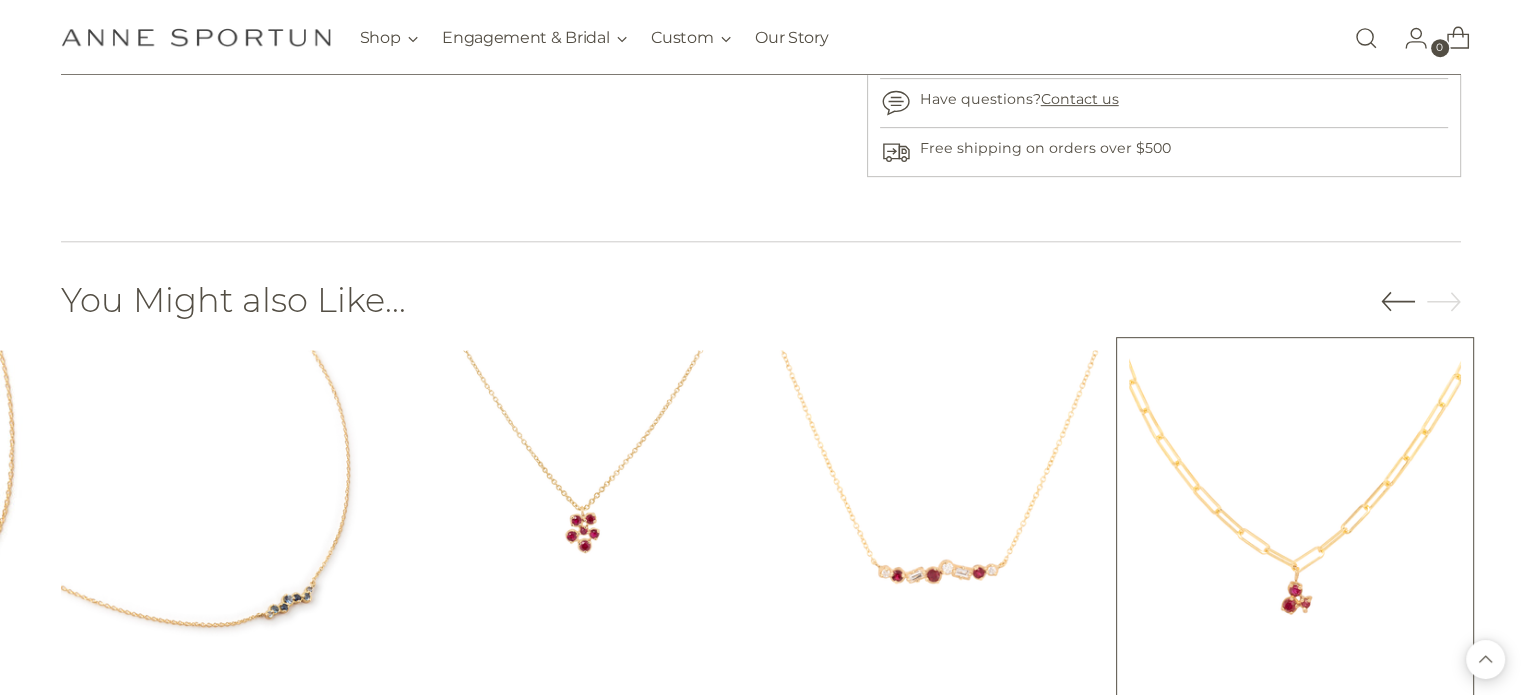 click at bounding box center (1295, 516) 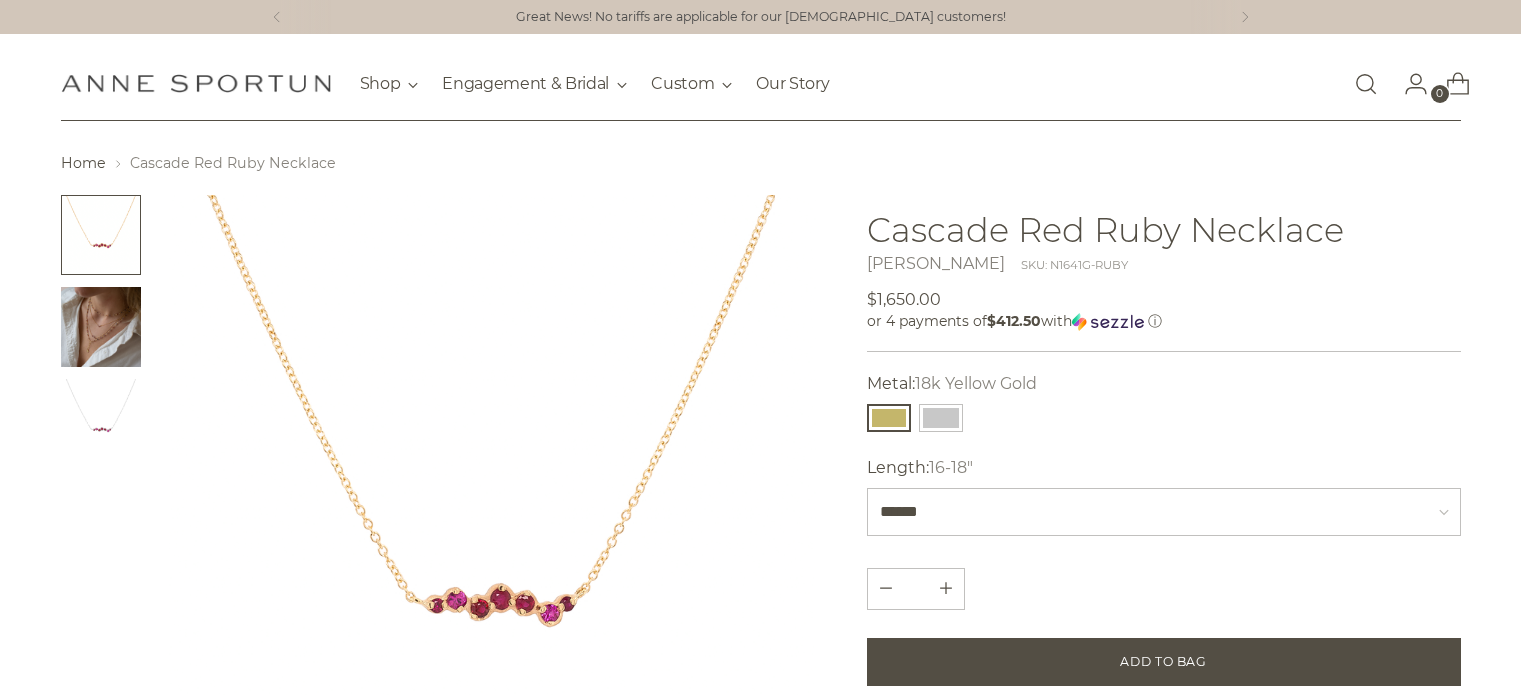 scroll, scrollTop: 0, scrollLeft: 0, axis: both 